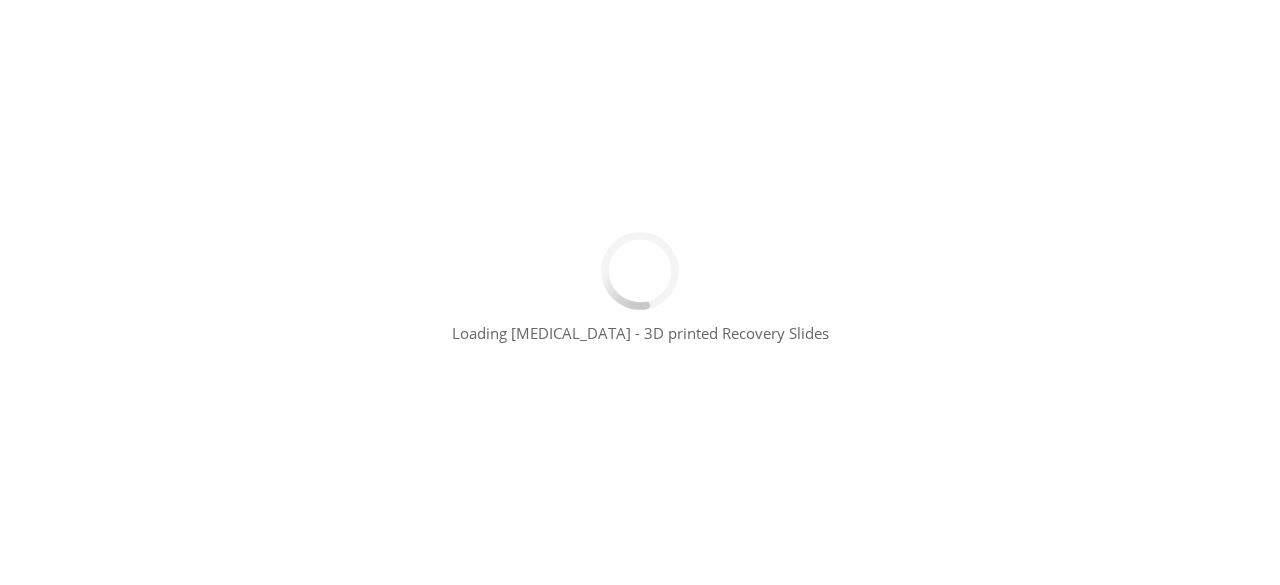 scroll, scrollTop: 0, scrollLeft: 0, axis: both 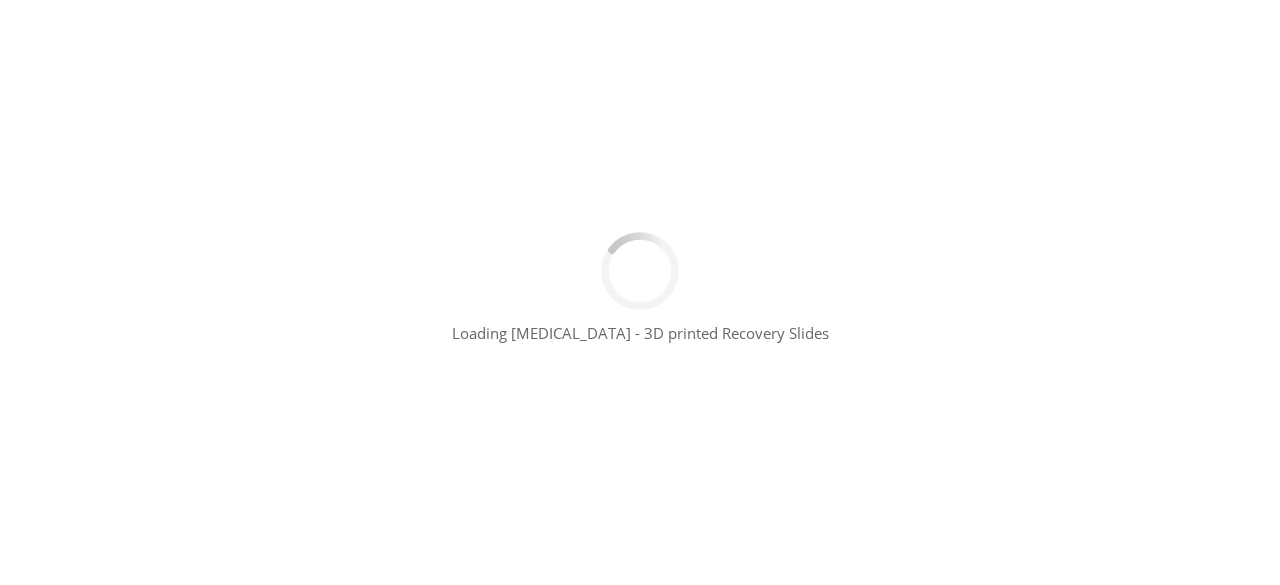 type 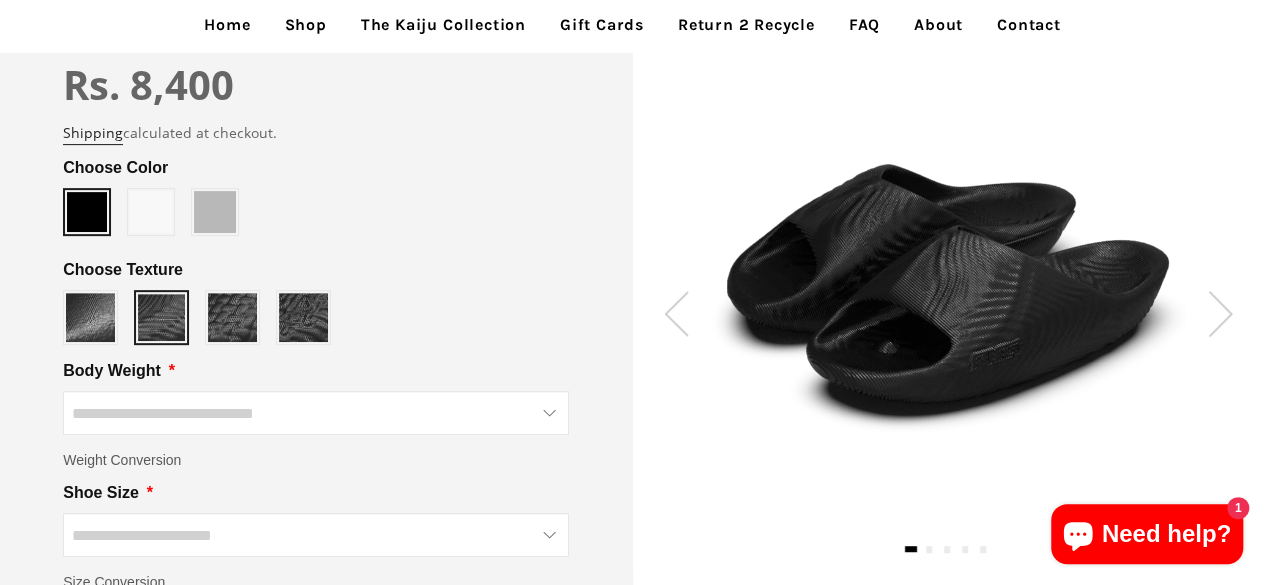 scroll, scrollTop: 268, scrollLeft: 0, axis: vertical 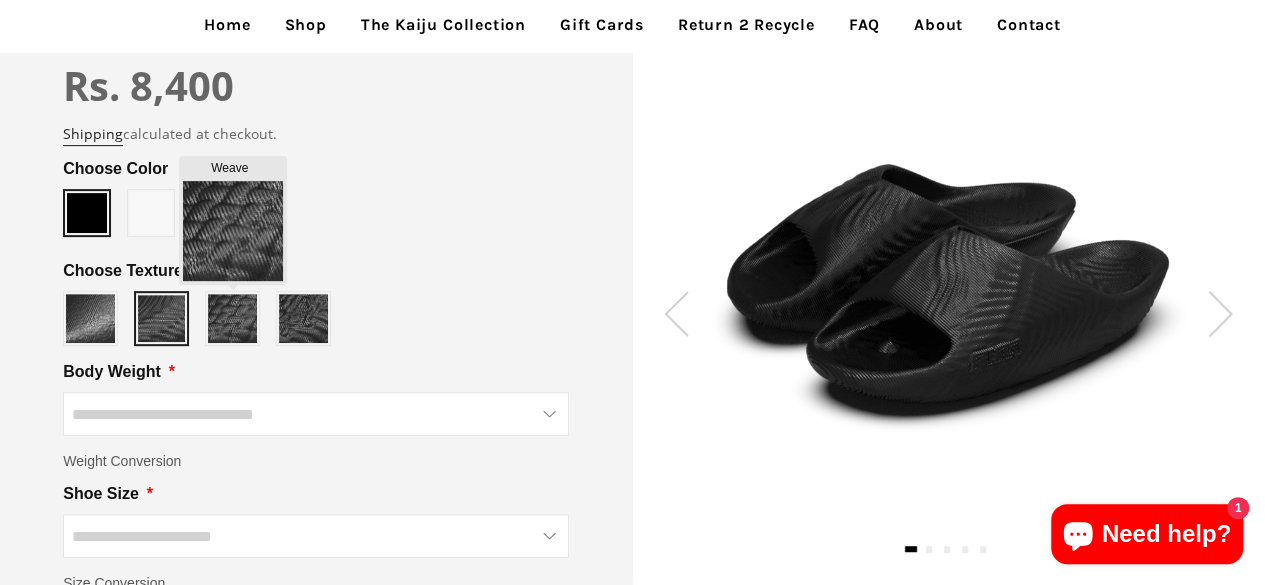 click at bounding box center (232, 318) 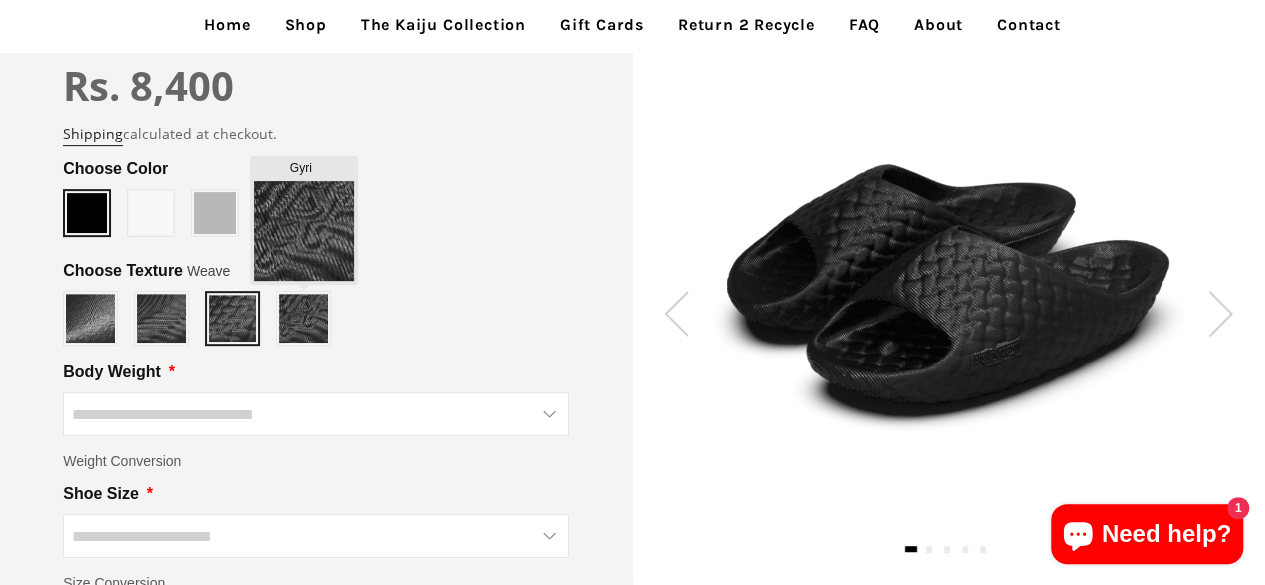click at bounding box center (303, 318) 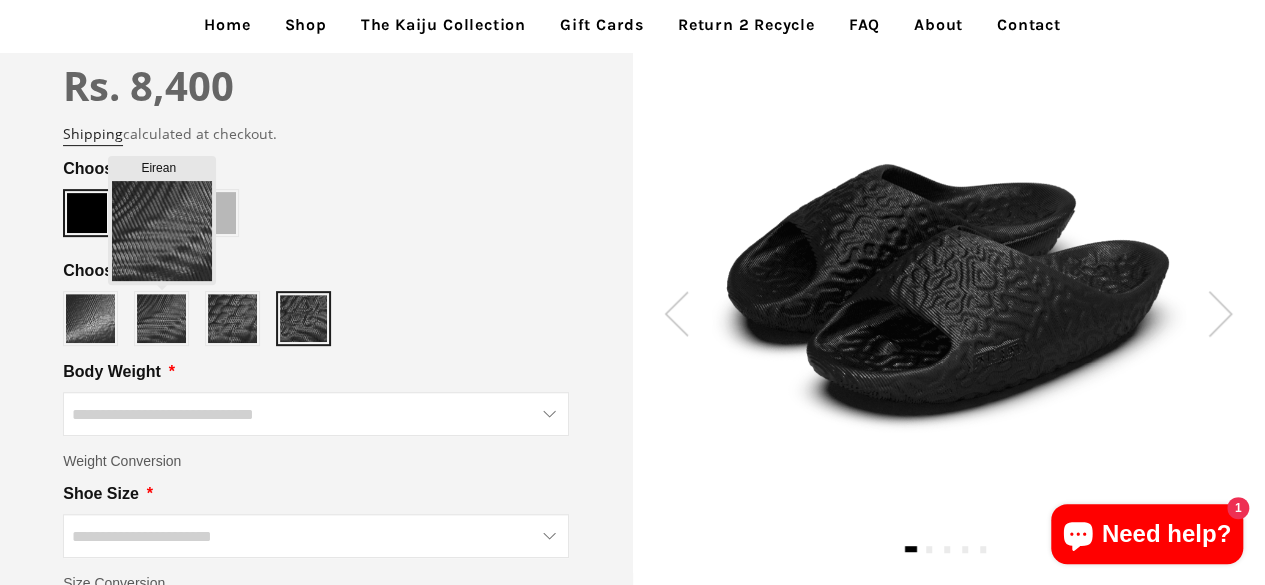 type on "******" 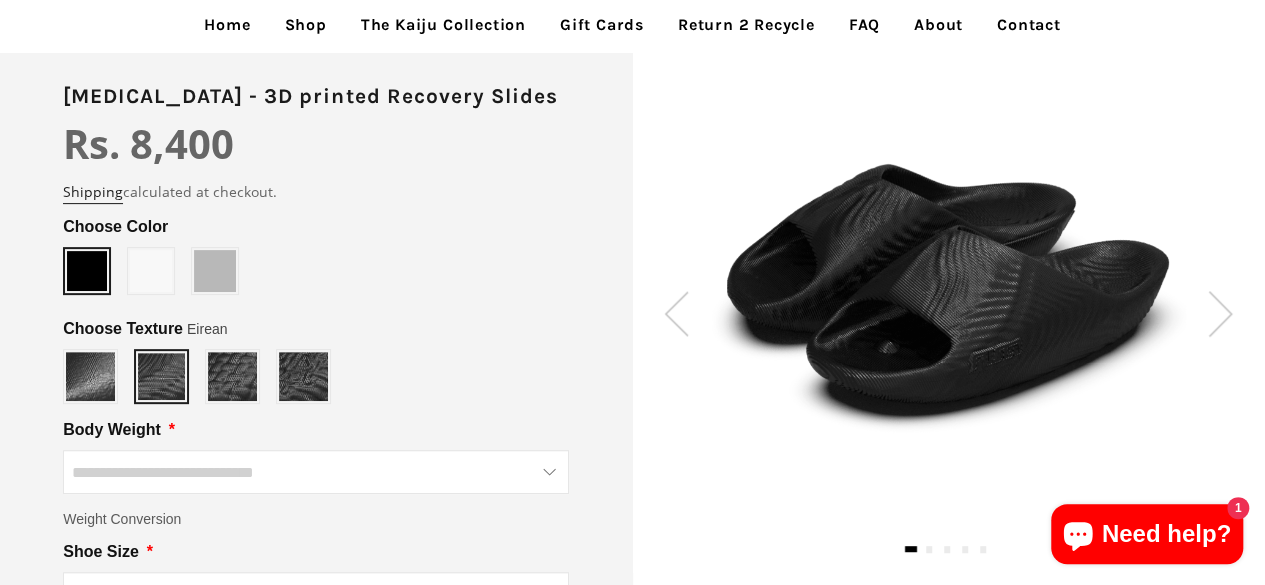 scroll, scrollTop: 0, scrollLeft: 0, axis: both 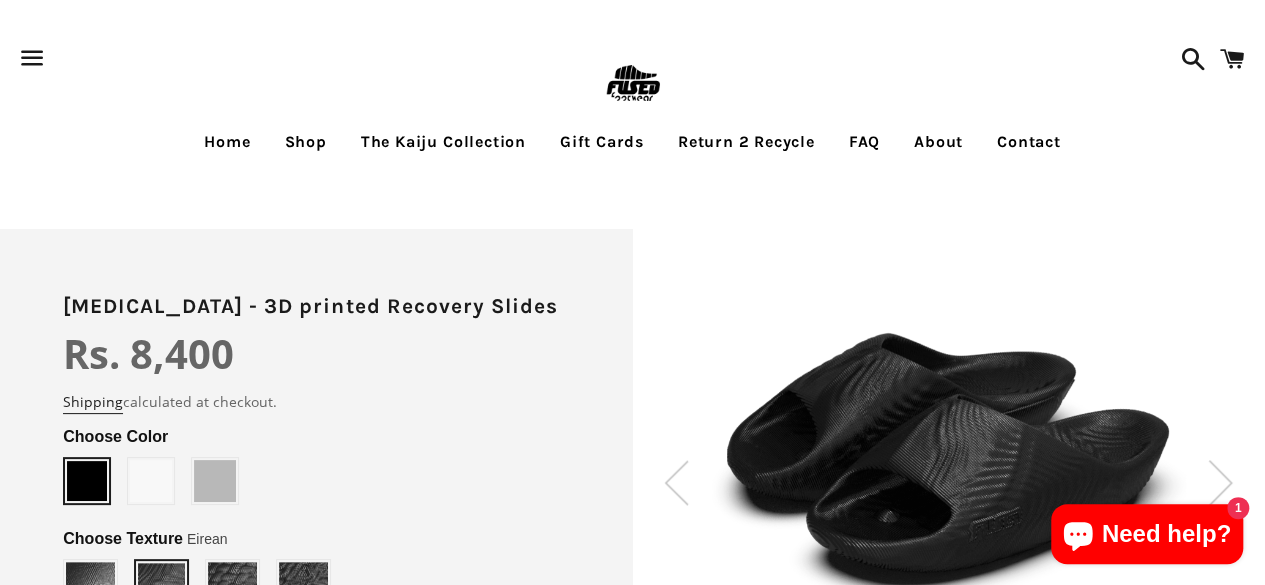 click on "Home" at bounding box center [227, 142] 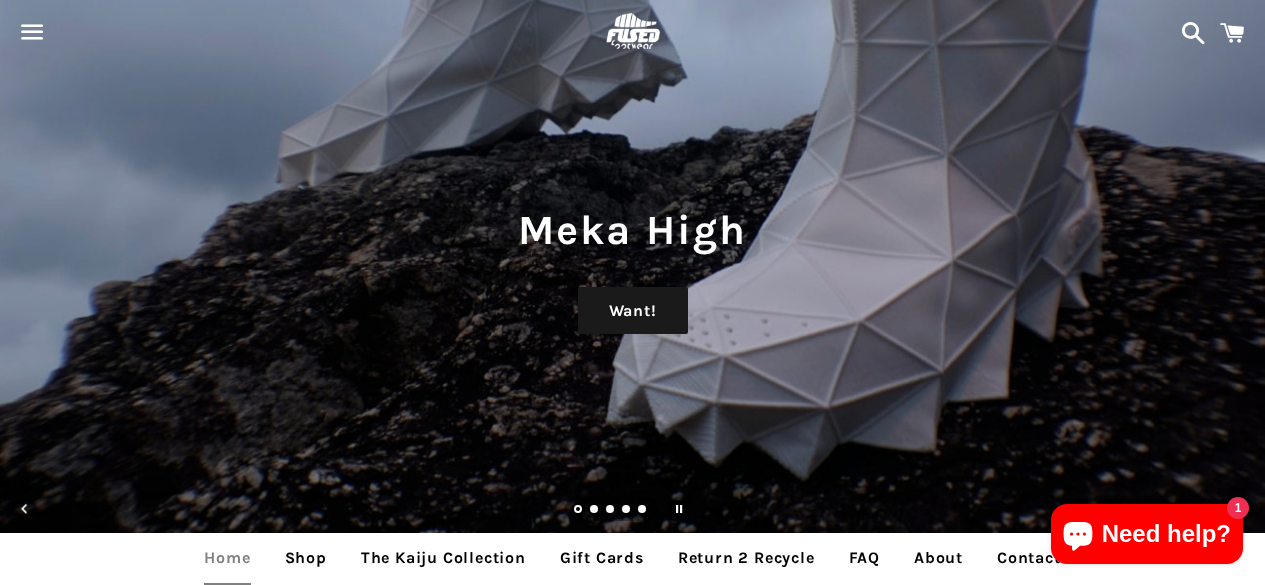 scroll, scrollTop: 0, scrollLeft: 0, axis: both 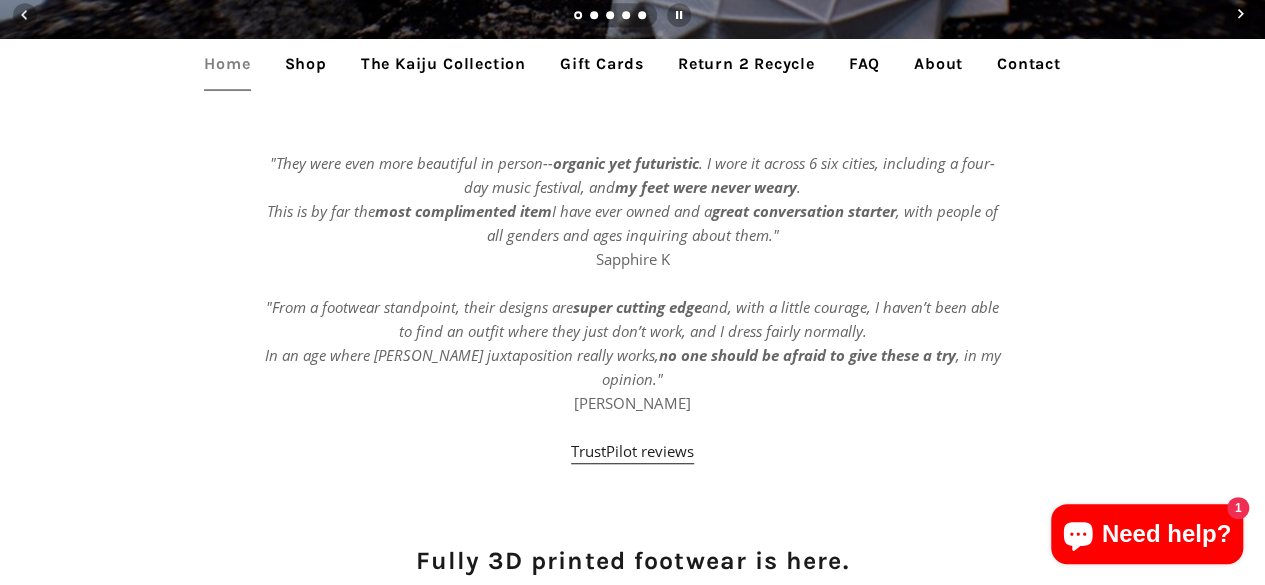 click on "About" at bounding box center [938, 64] 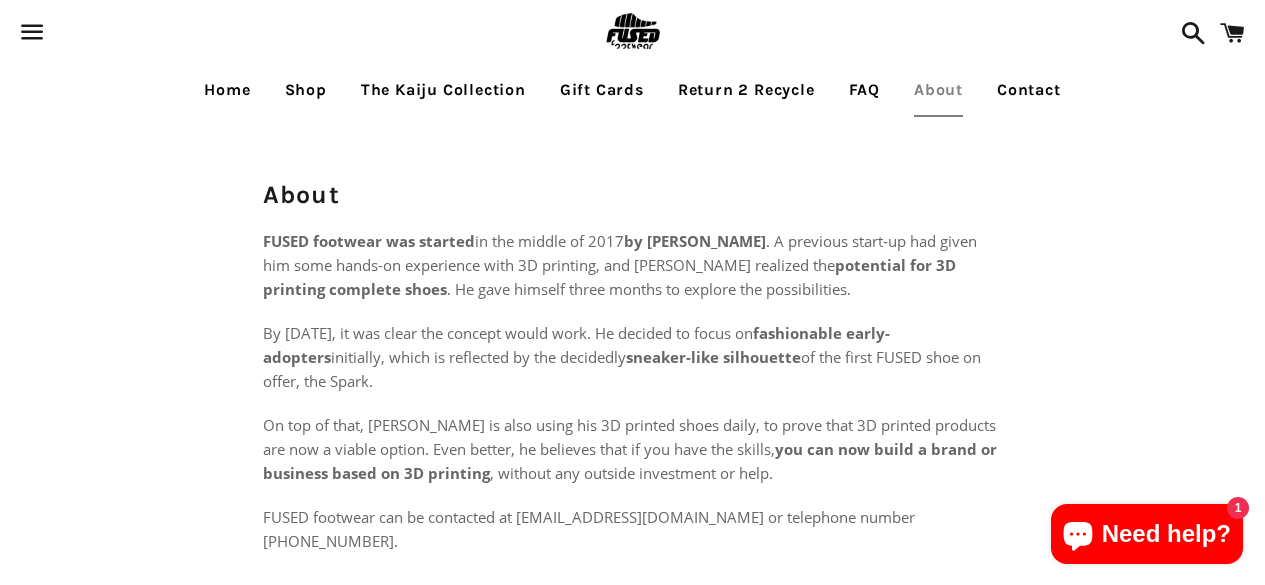 scroll, scrollTop: 0, scrollLeft: 0, axis: both 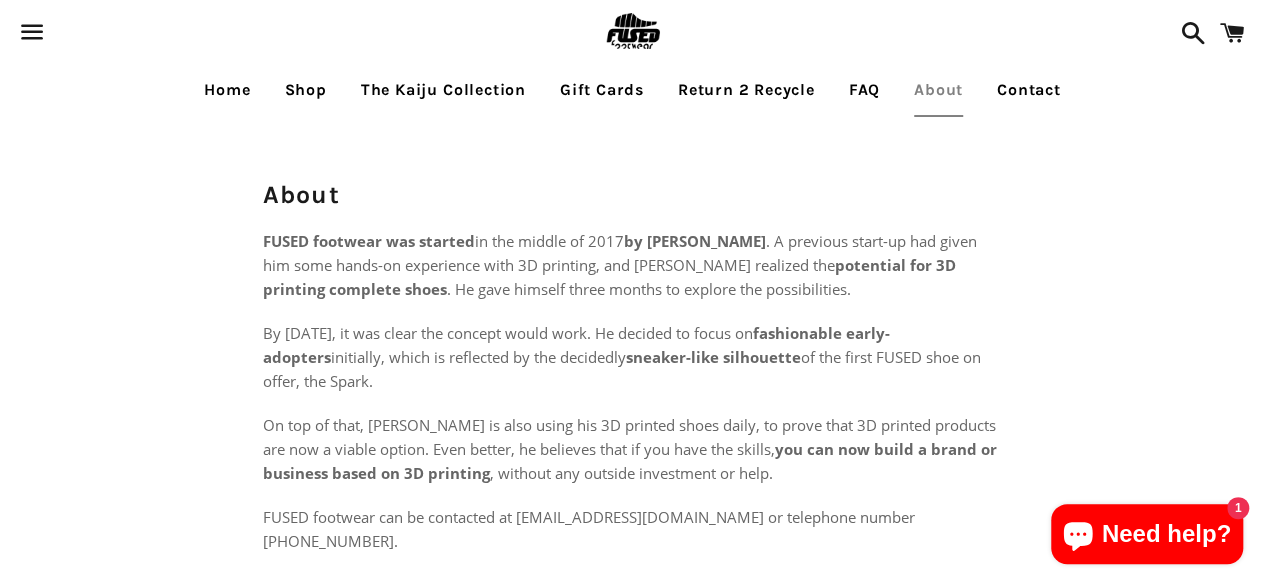 click on "fashionable early-adopters" at bounding box center [576, 345] 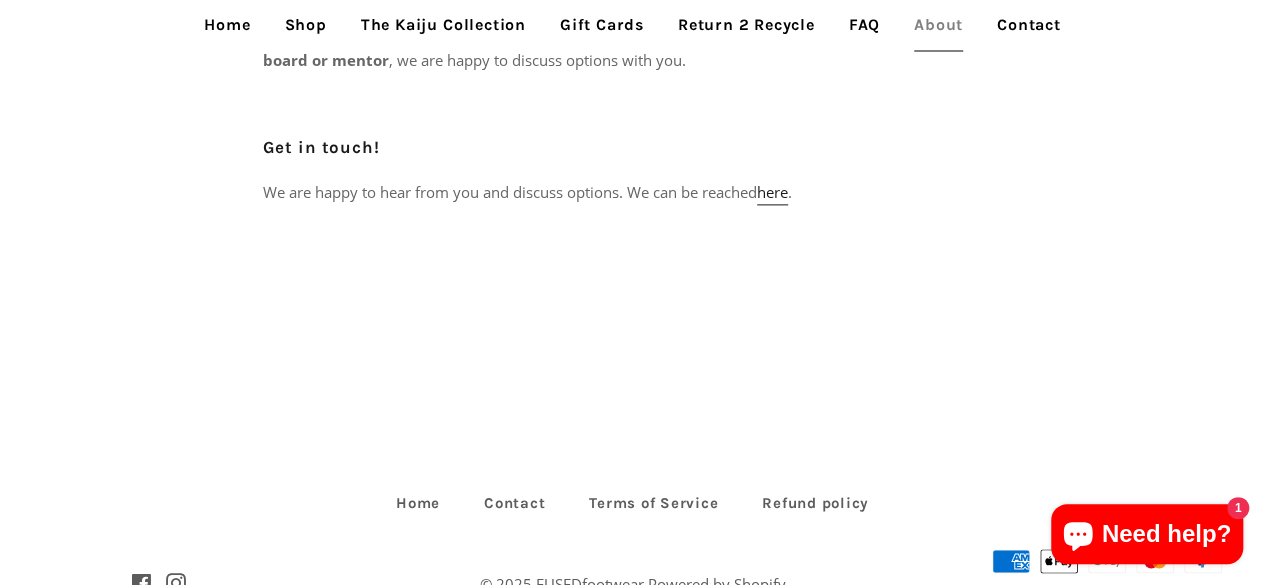 scroll, scrollTop: 1290, scrollLeft: 0, axis: vertical 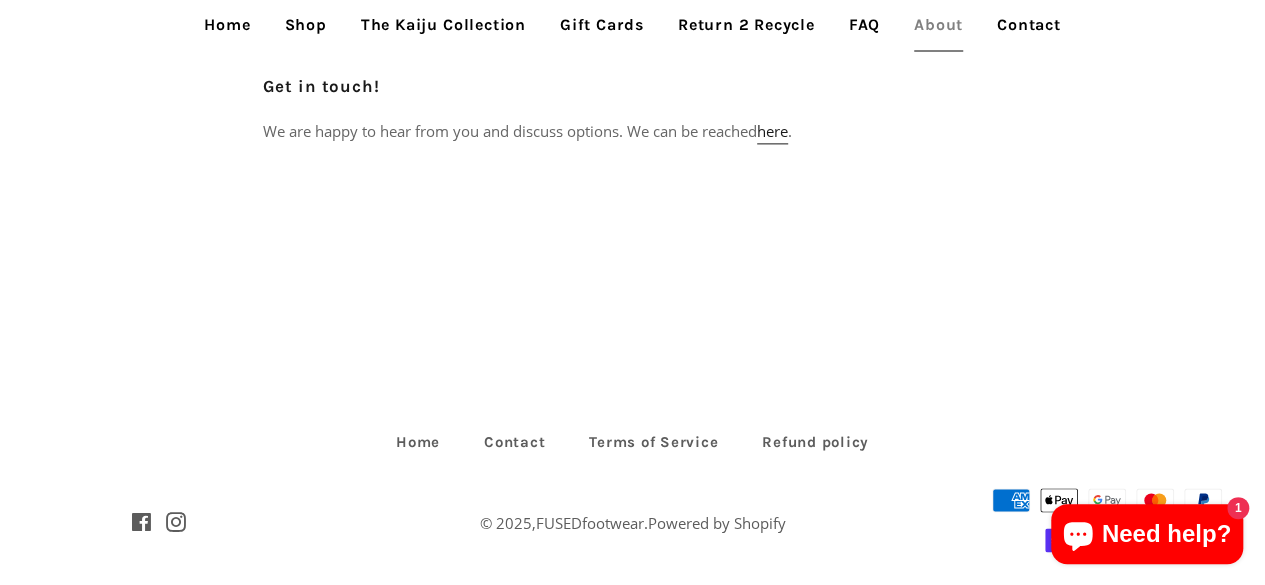 click on "Contact" at bounding box center (1029, 25) 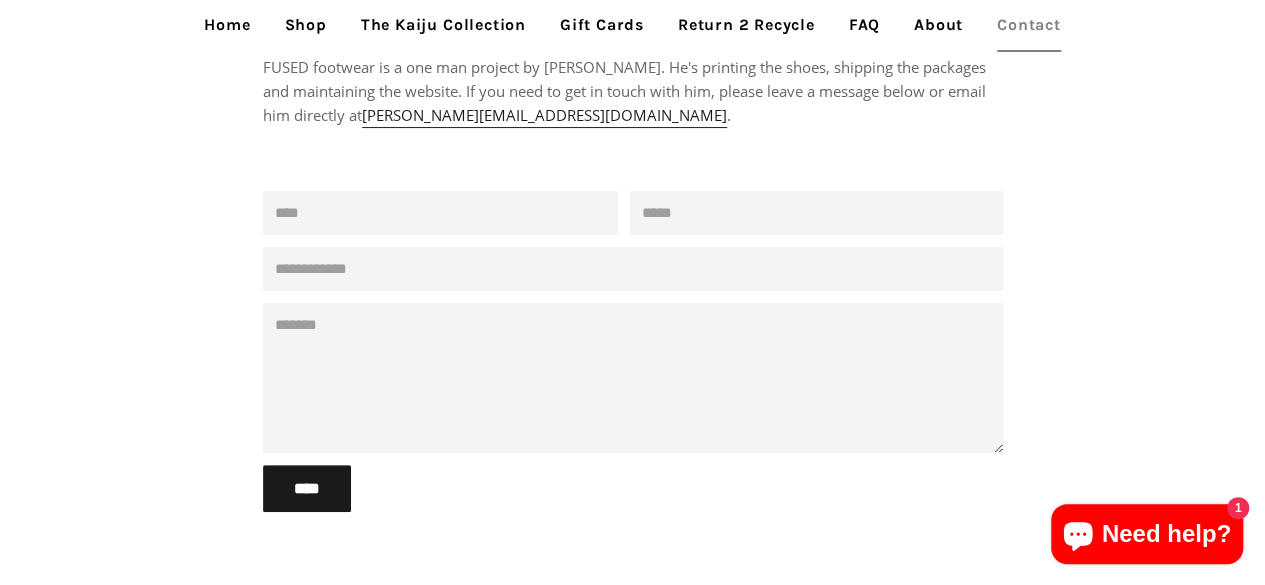 scroll, scrollTop: 0, scrollLeft: 0, axis: both 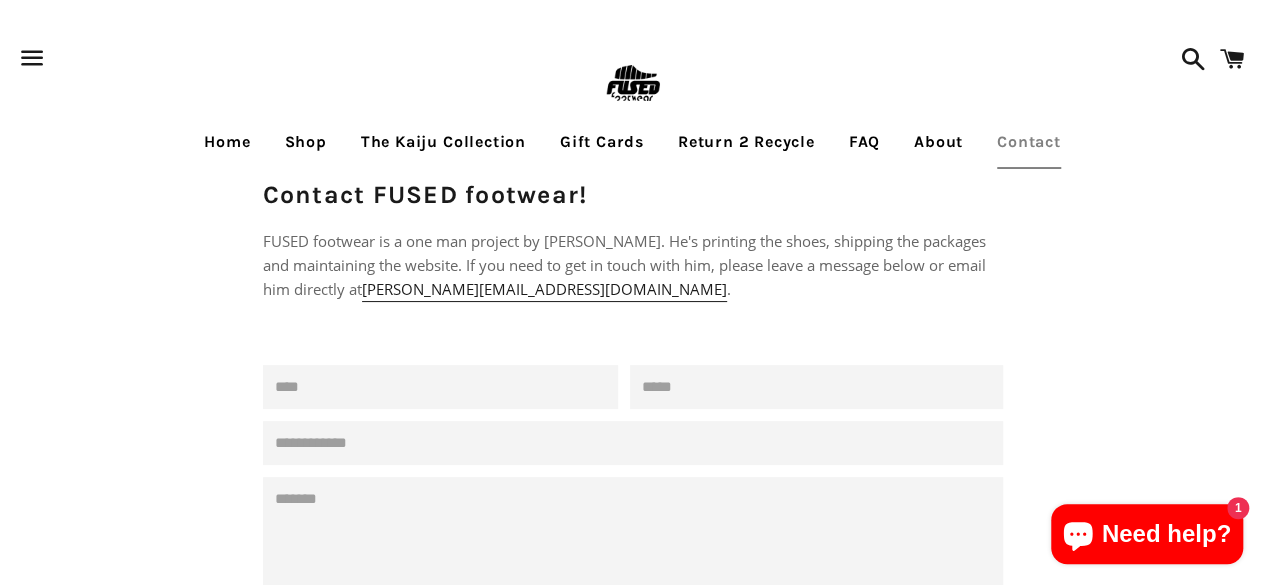 click at bounding box center [32, 58] 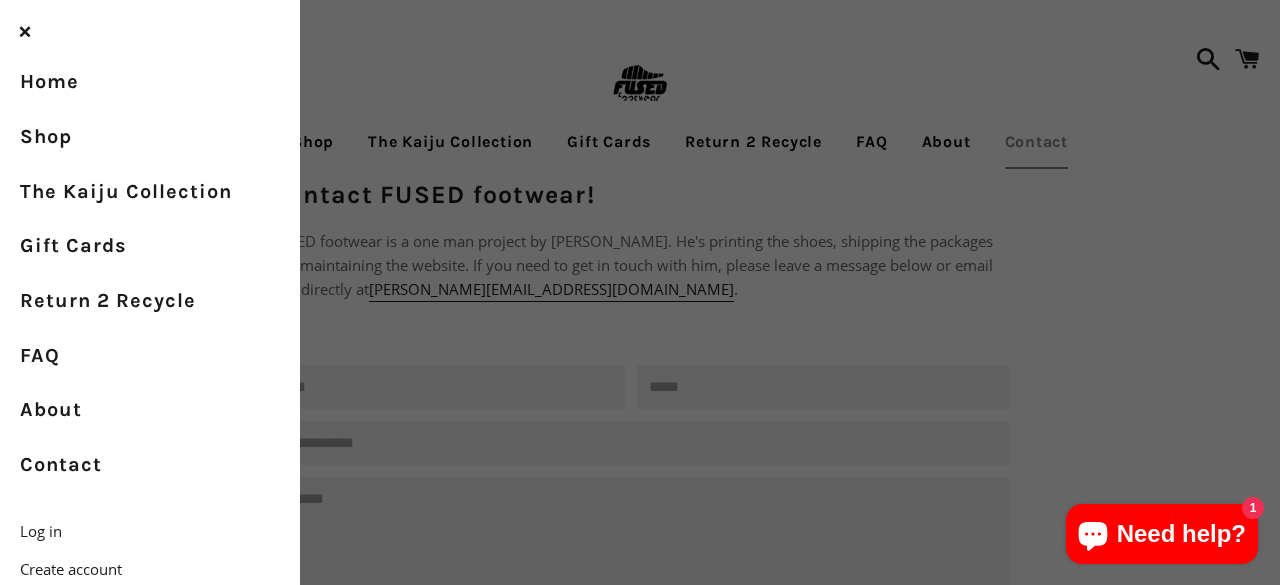 click on "Menu
Search
Cart
Home
Shop
The Kaiju Collection
Gift Cards
Return 2 Recycle
FAQ
About
Contact" at bounding box center (640, 499) 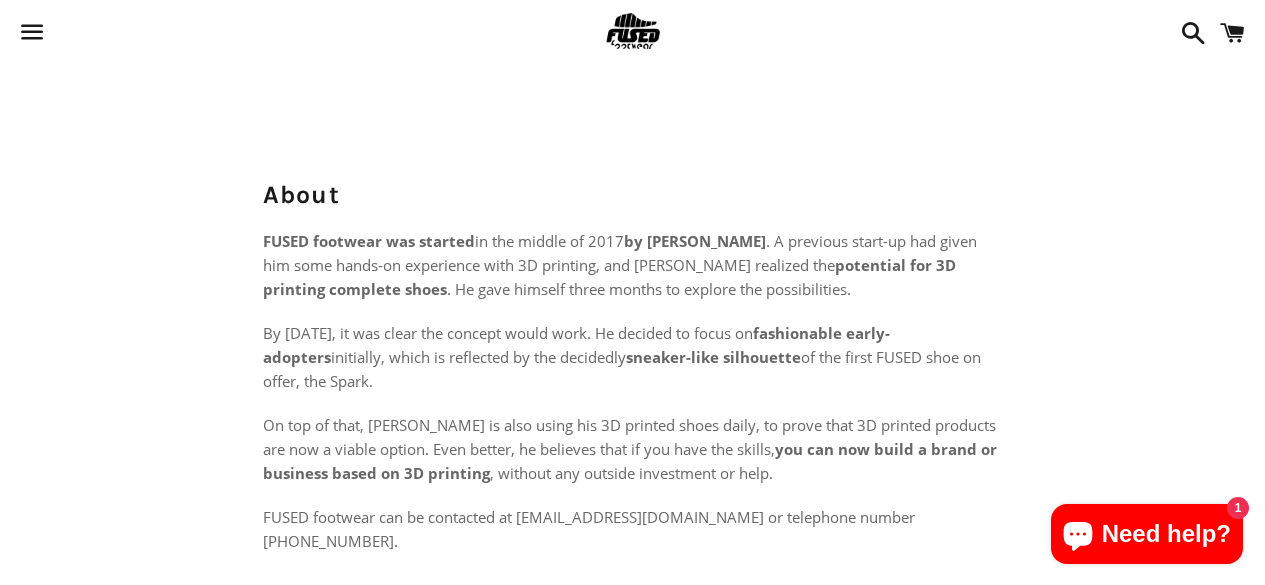 scroll, scrollTop: 1290, scrollLeft: 0, axis: vertical 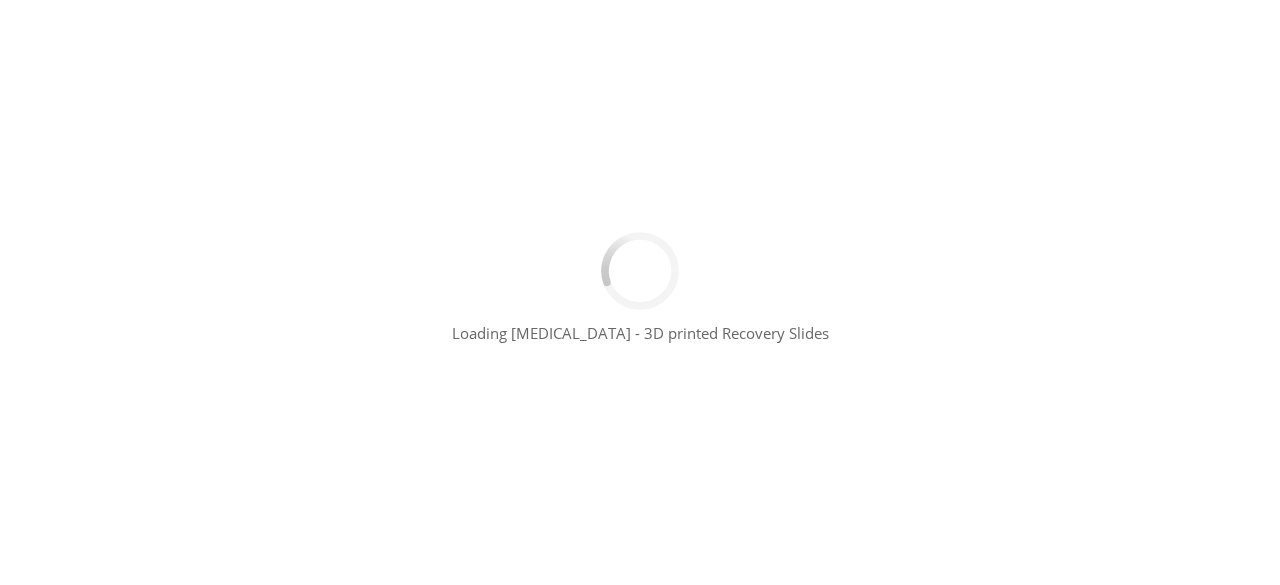 type 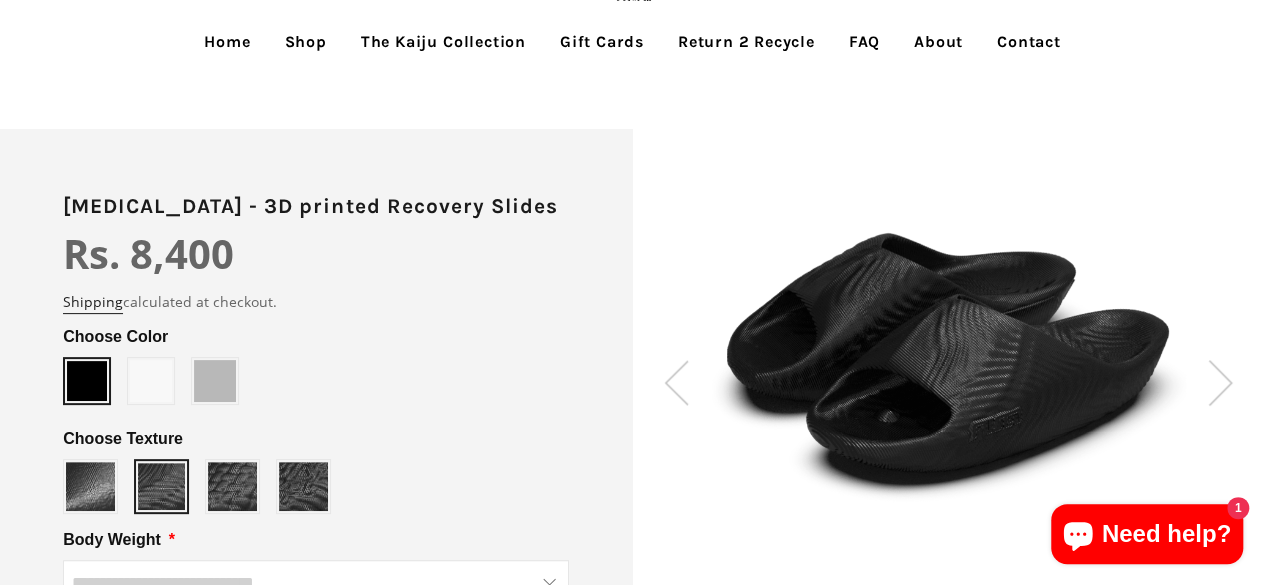 scroll, scrollTop: 109, scrollLeft: 0, axis: vertical 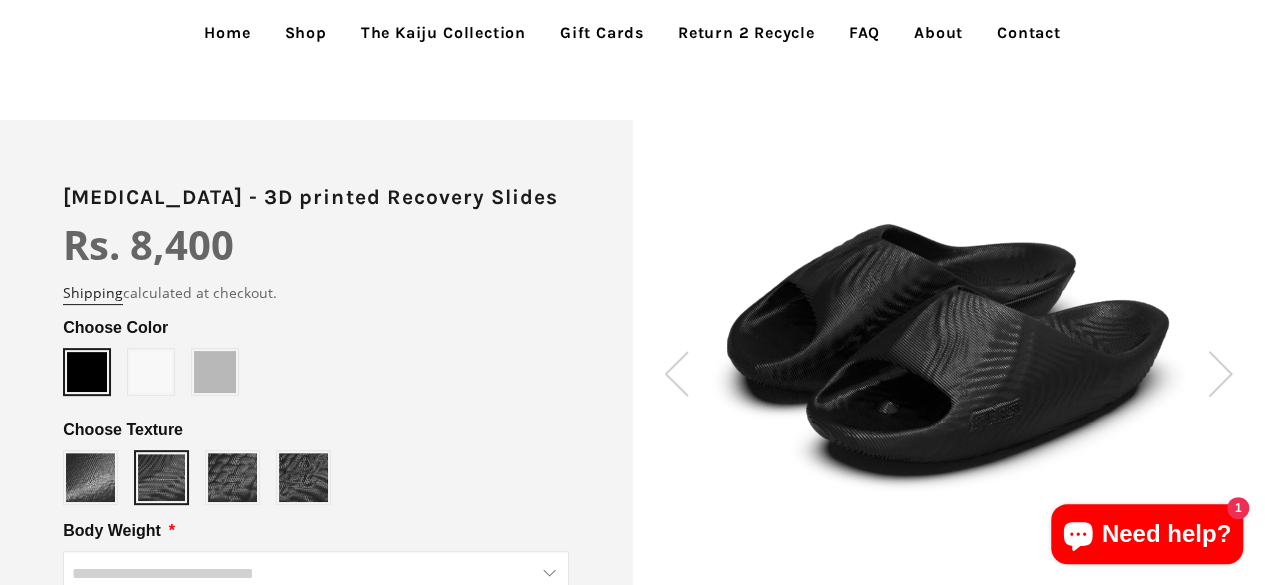 click at bounding box center [1220, 373] 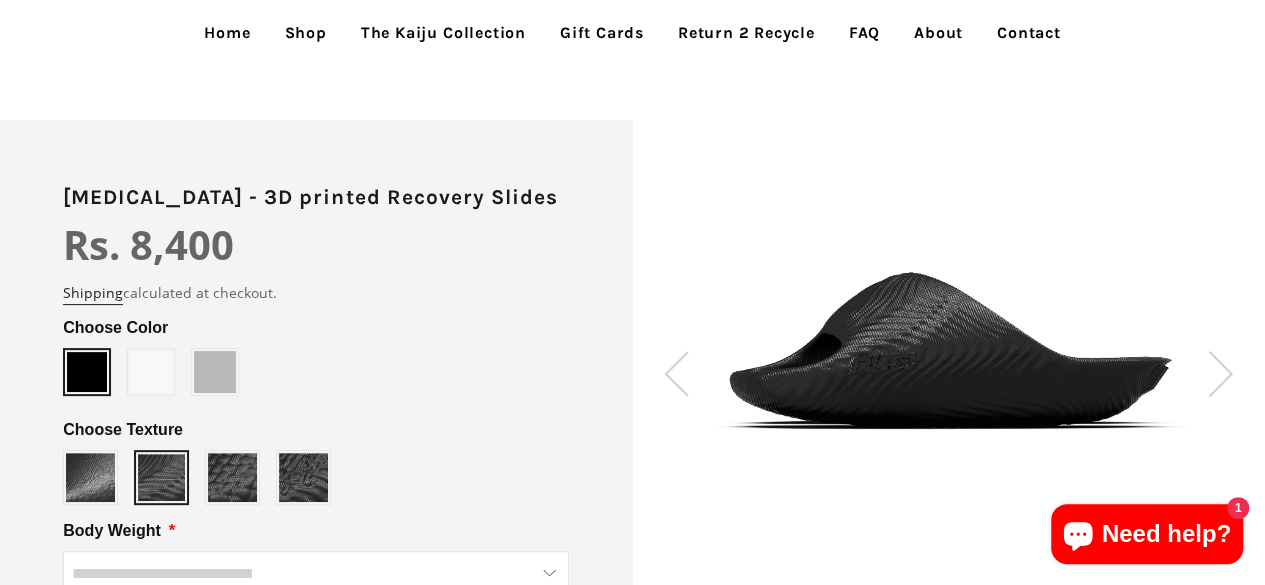 click at bounding box center (1220, 373) 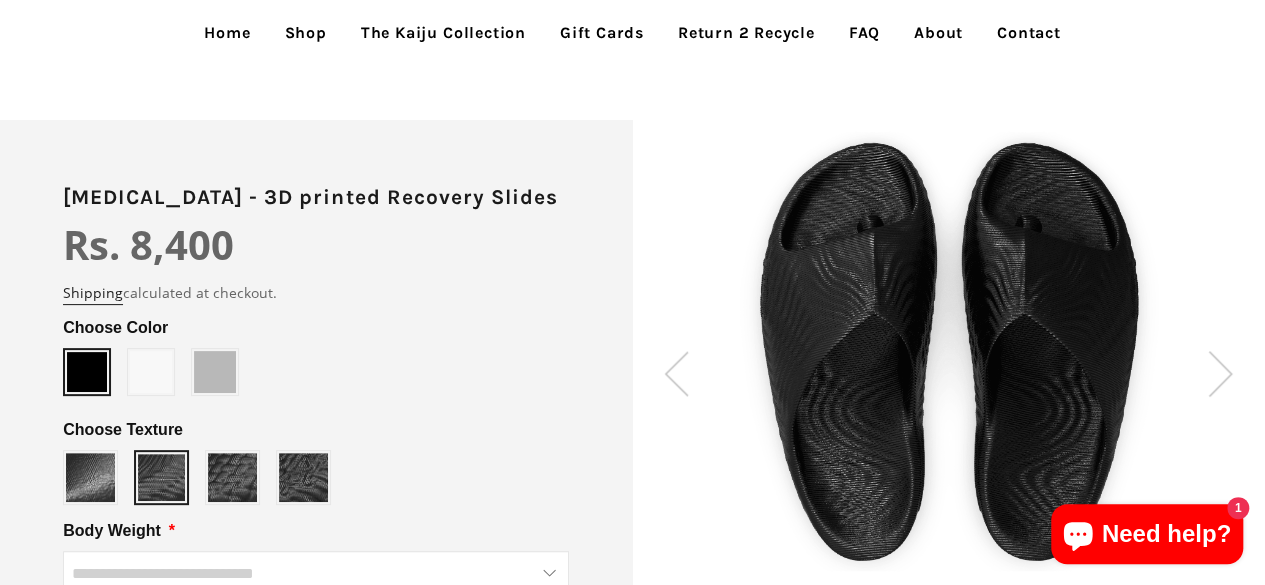 click at bounding box center (1220, 373) 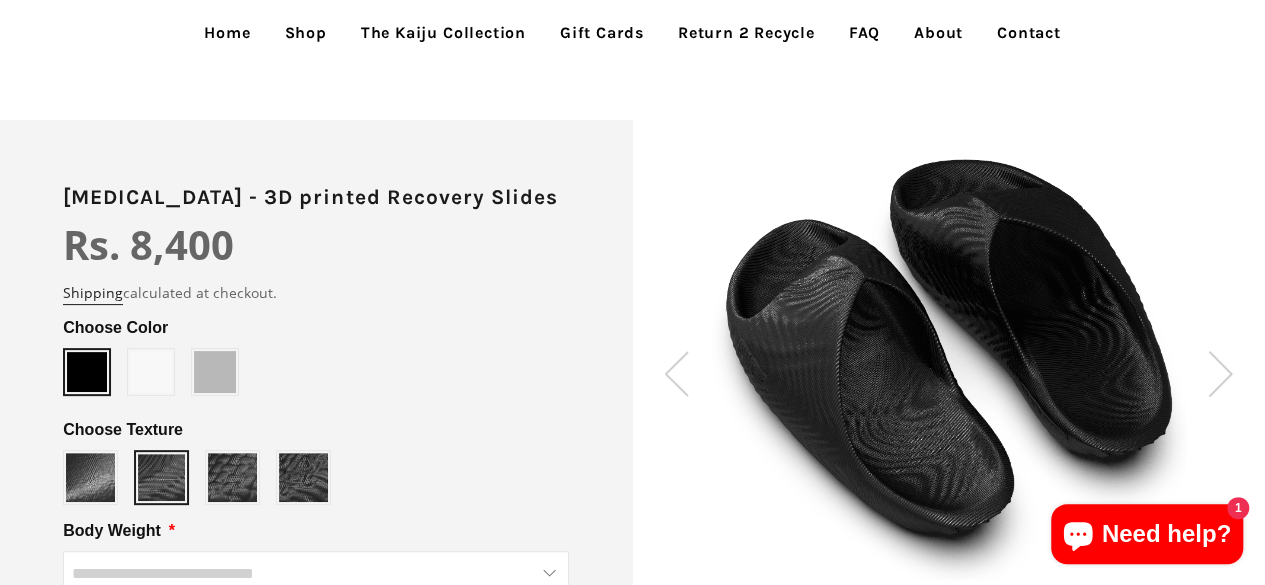 click at bounding box center [1220, 373] 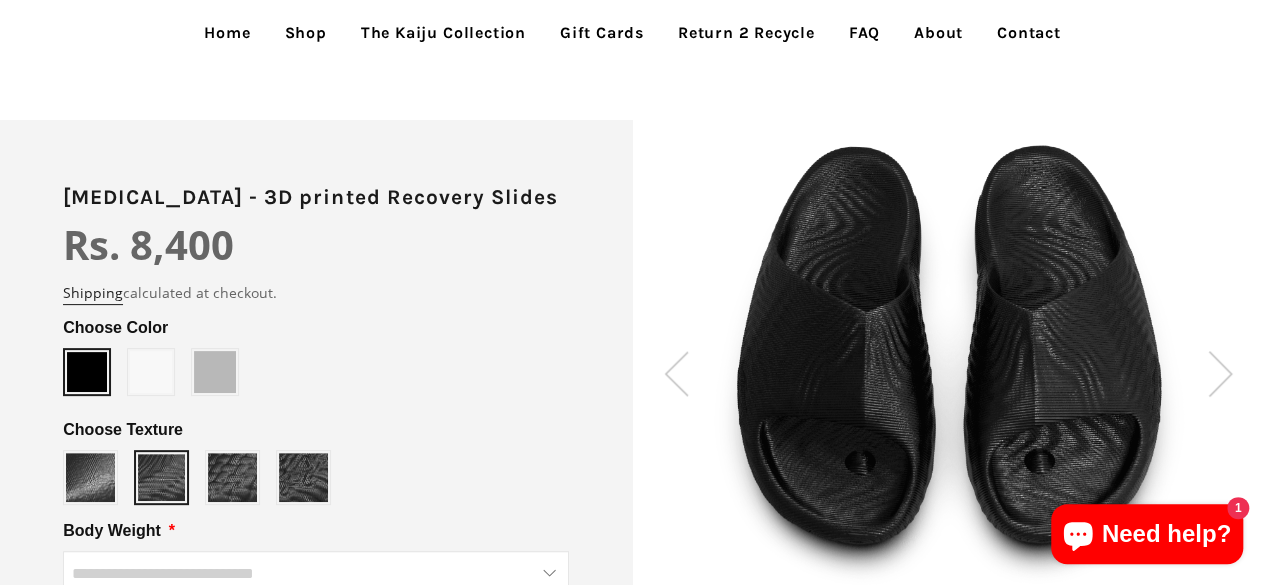 click at bounding box center [1220, 373] 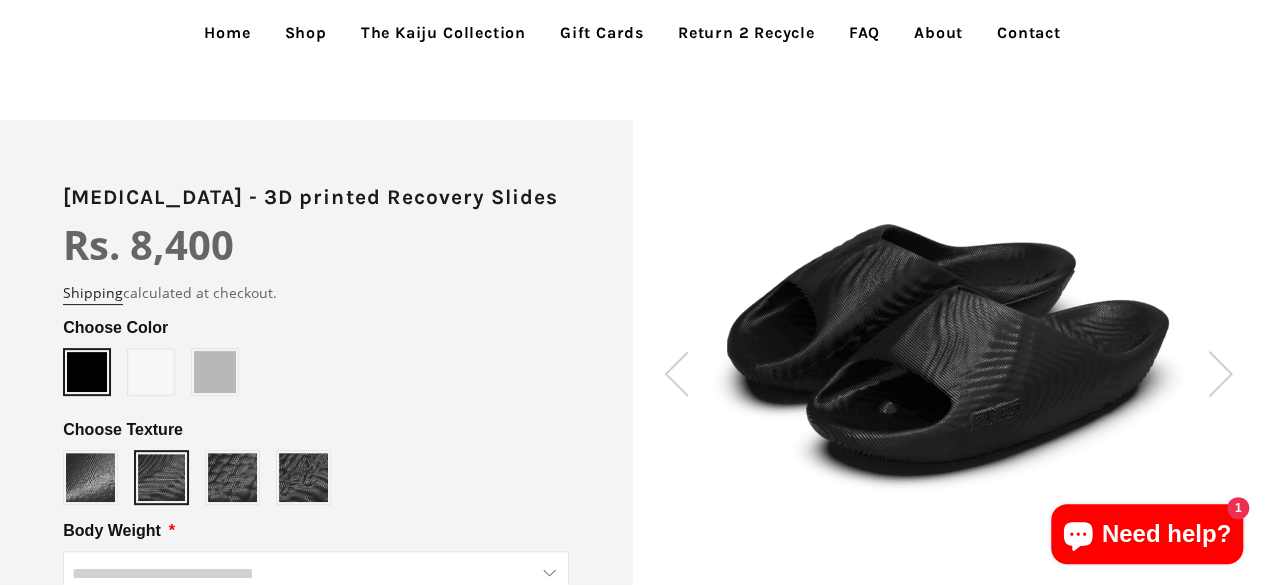 click at bounding box center (1220, 373) 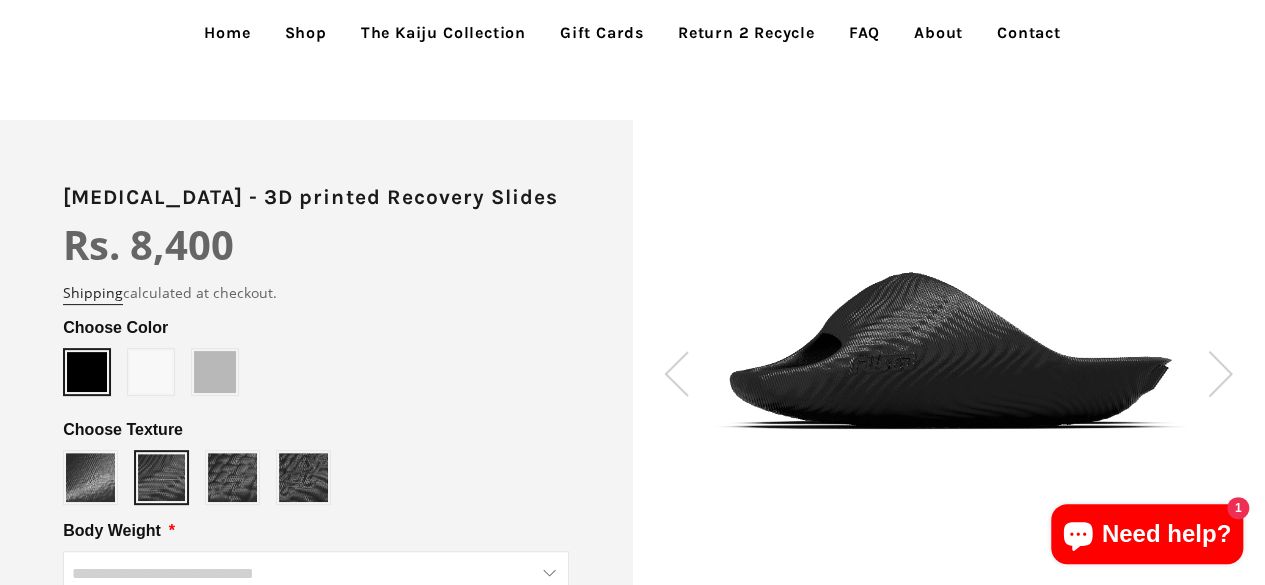 click at bounding box center [1220, 373] 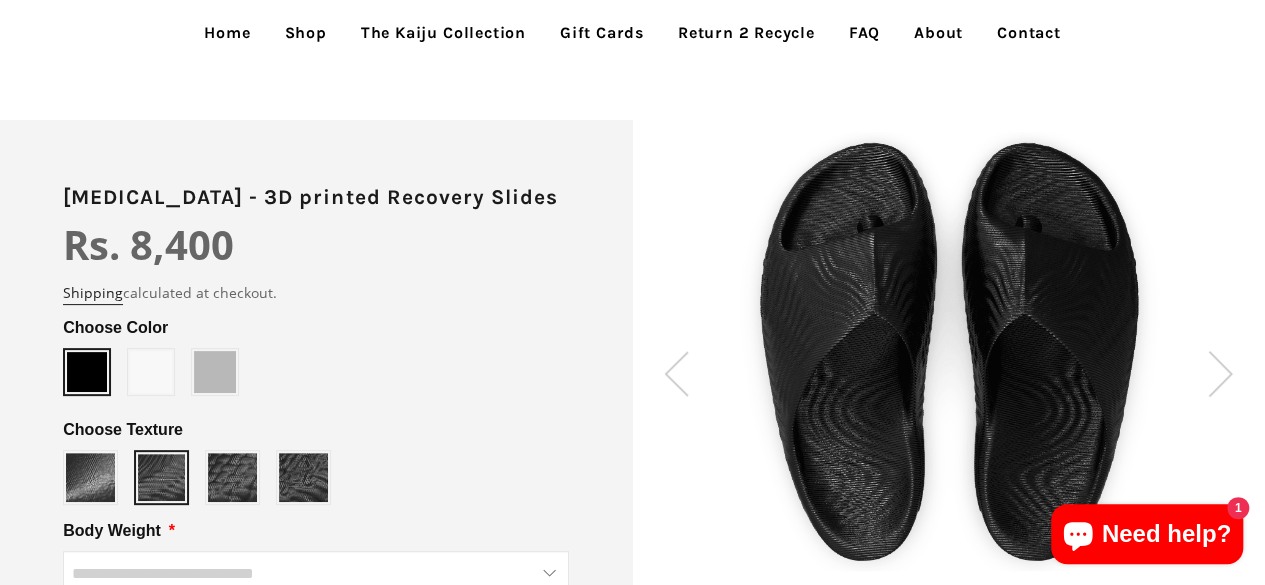 click at bounding box center (1220, 373) 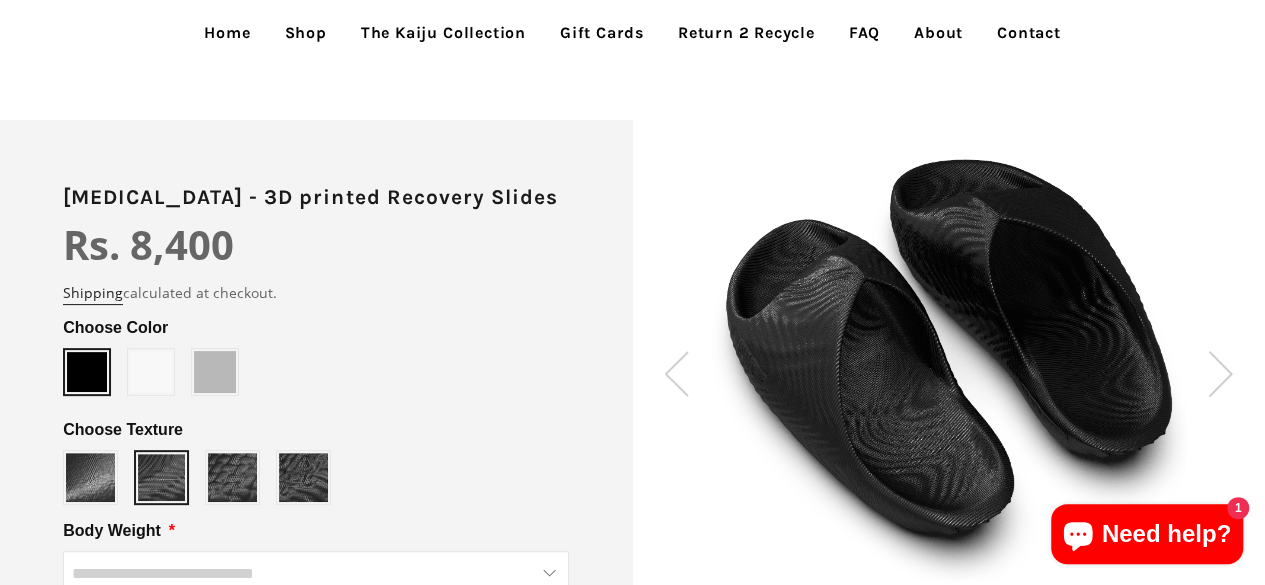 click at bounding box center (1220, 373) 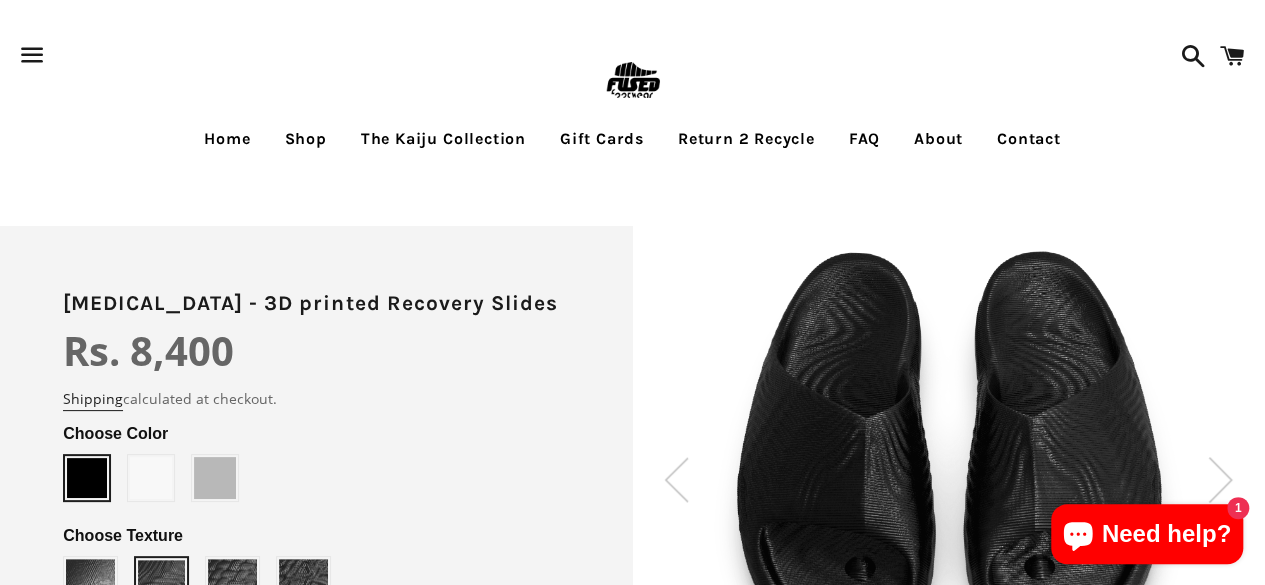scroll, scrollTop: 0, scrollLeft: 0, axis: both 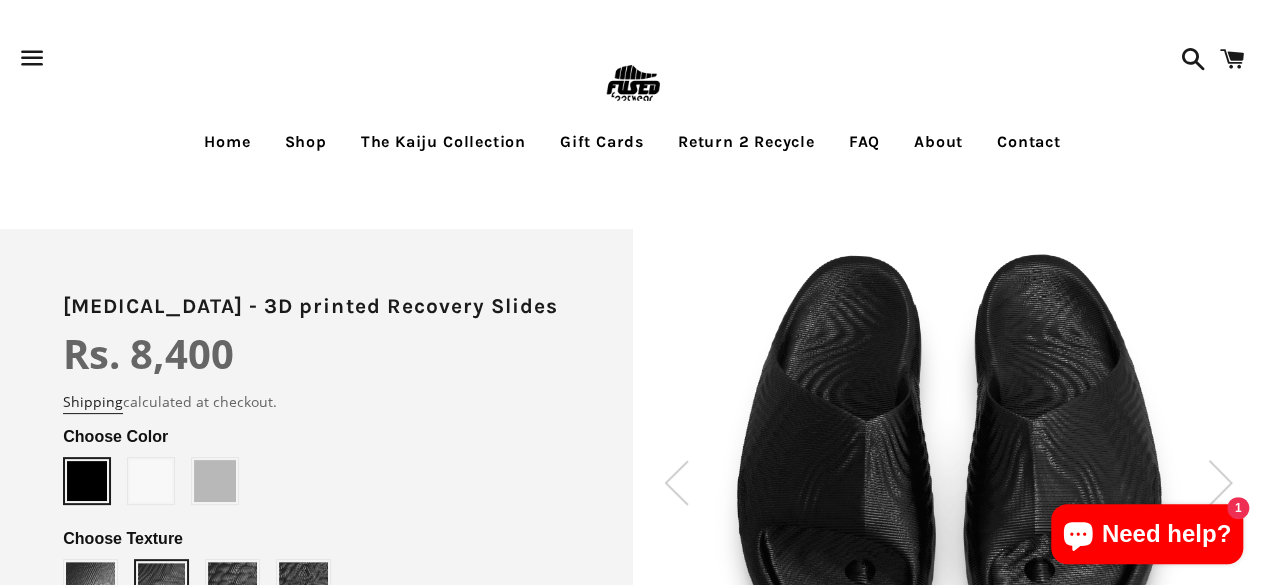 click on "About" at bounding box center [938, 142] 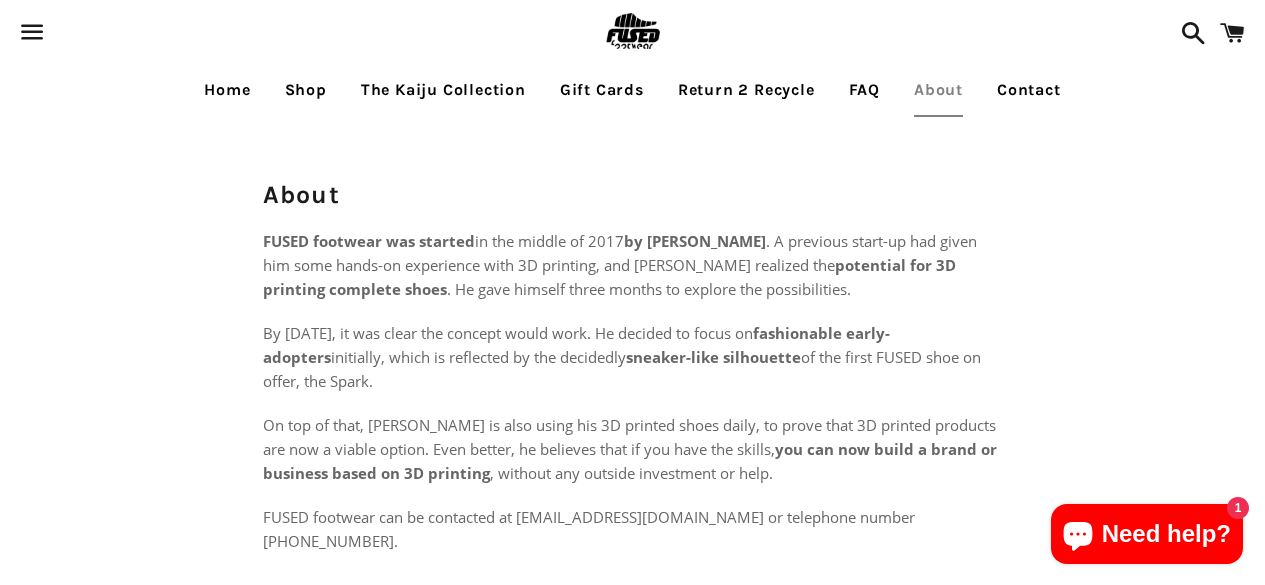 scroll, scrollTop: 0, scrollLeft: 0, axis: both 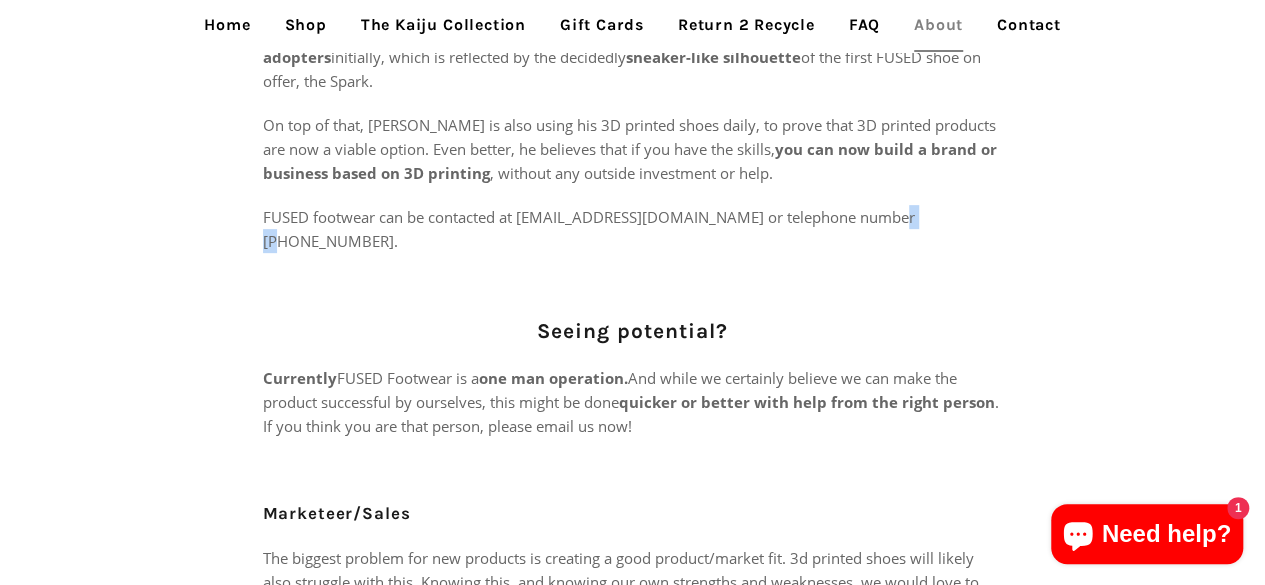 drag, startPoint x: 883, startPoint y: 207, endPoint x: 916, endPoint y: 217, distance: 34.48188 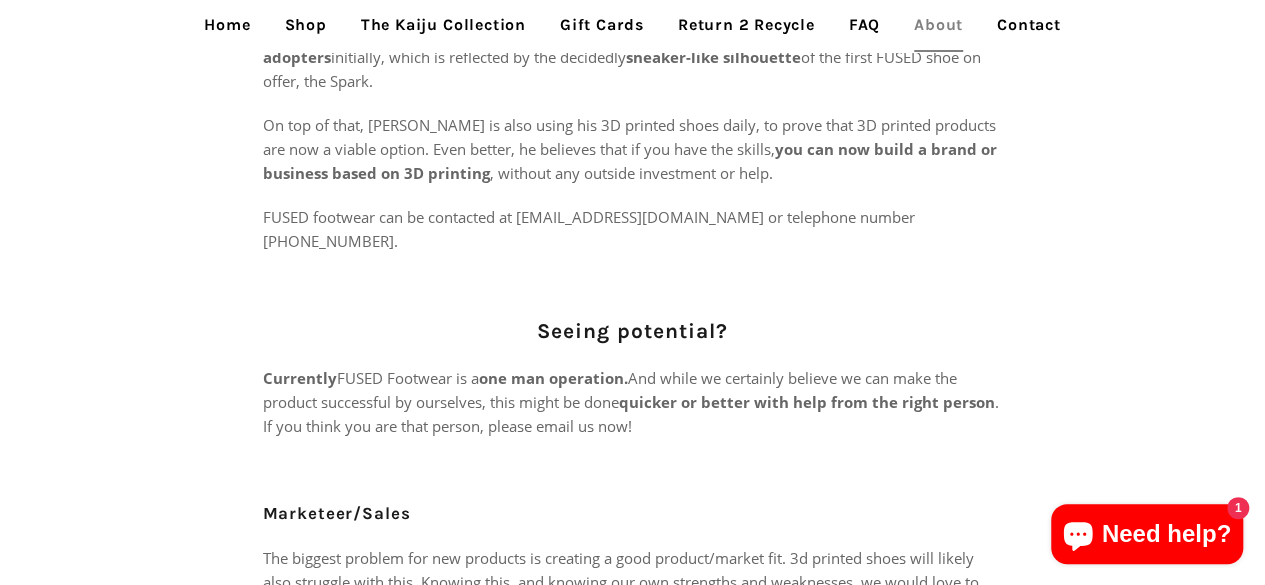 click on "FUSED footwear was started  in the middle of 2017  by [PERSON_NAME] . A previous   start-up had given him some hands-on experience with 3D printing, and [PERSON_NAME] realized the  potential for 3D printing complete shoes . He gave himself three months to explore the possibilities.
By [DATE], it was clear the concept would work.   He decided to focus on  fashionable early-adopters  initially, which is reflected by the decidedly  sneaker-like silhouette  of the first FUSED shoe on offer, the Spark.
On top of that, [PERSON_NAME] is also using his 3D printed shoes   daily, to prove that 3D printed products are now a viable option. Even better, he believes that if you have the skills,  you can now build a brand or business based on 3D printing , without any outside investment or help.
FUSED footwear can be contacted at [EMAIL_ADDRESS][DOMAIN_NAME] or telephone number [PHONE_NUMBER].
Seeing potential?
Currently  FUSED Footwear is a  one man operation." at bounding box center (633, 583) 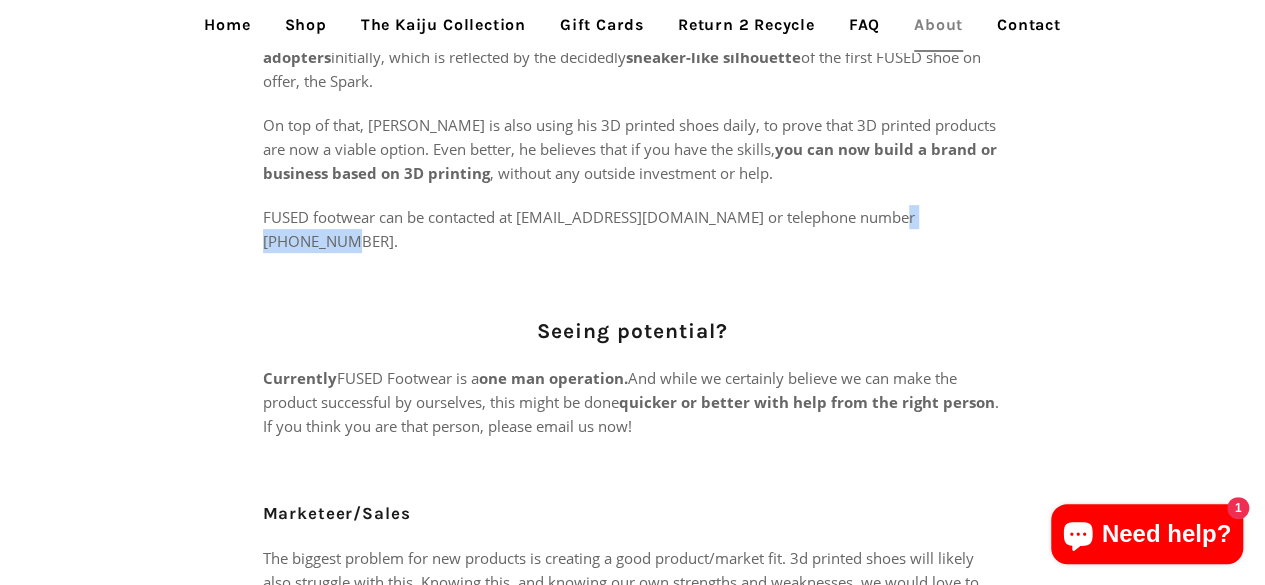 drag, startPoint x: 886, startPoint y: 218, endPoint x: 986, endPoint y: 209, distance: 100.40418 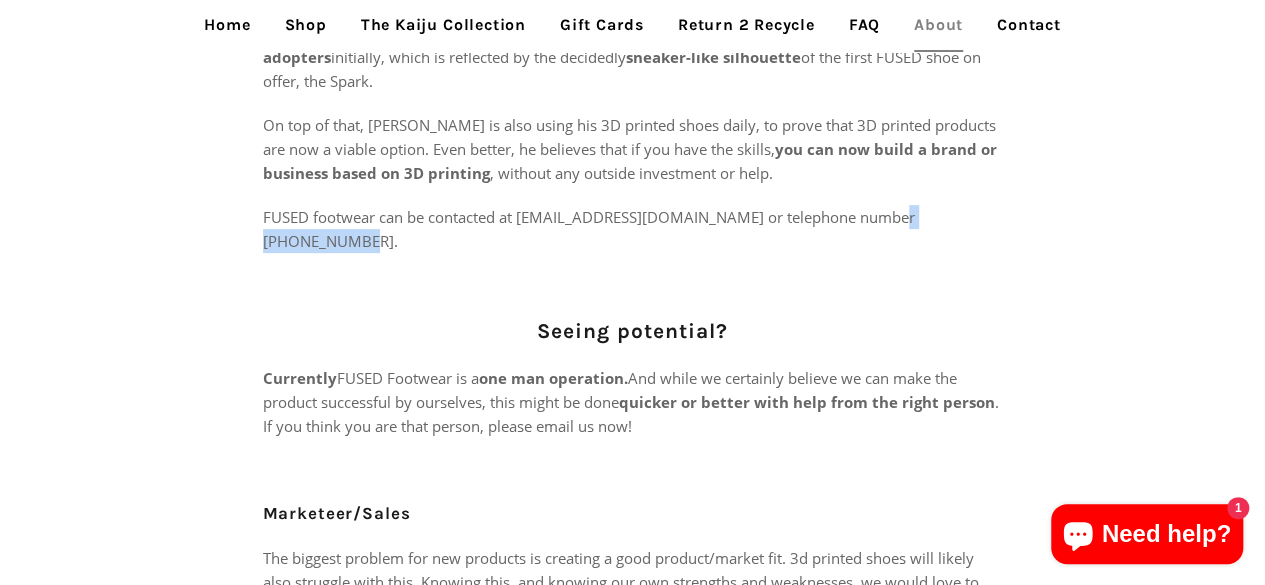 copy on "[PHONE_NUMBER]" 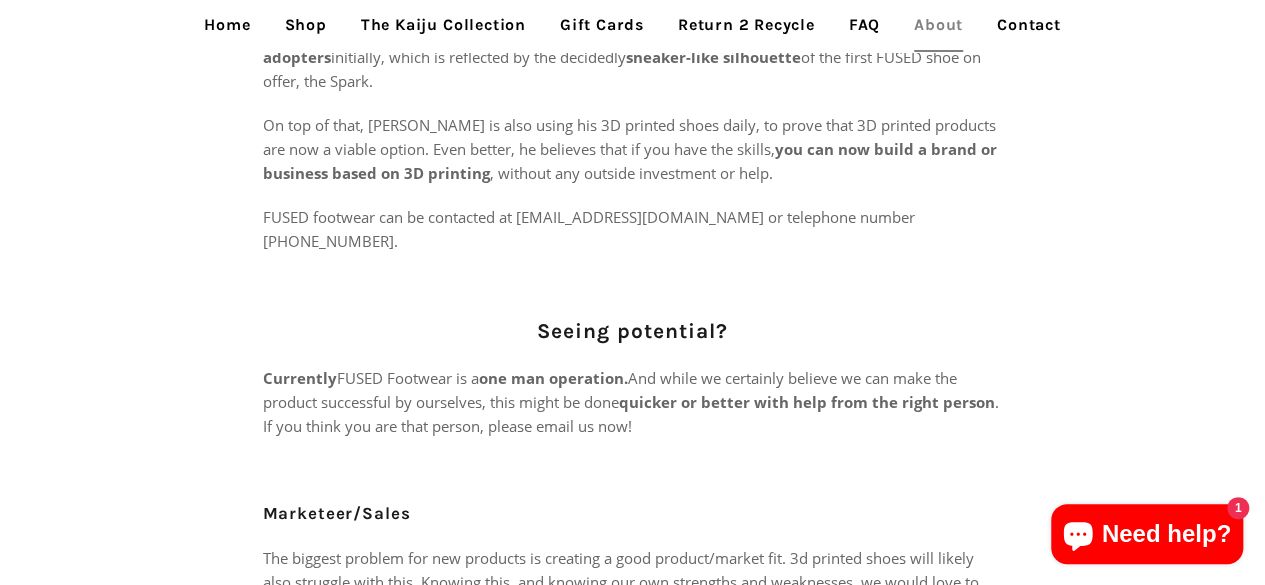 click on "Currently  FUSED Footwear is a  one man operation.  And while we certainly believe we can make the product successful by ourselves, this might be done  quicker or better with help from the right person . If you think you are that person, please email us now!" at bounding box center (633, 402) 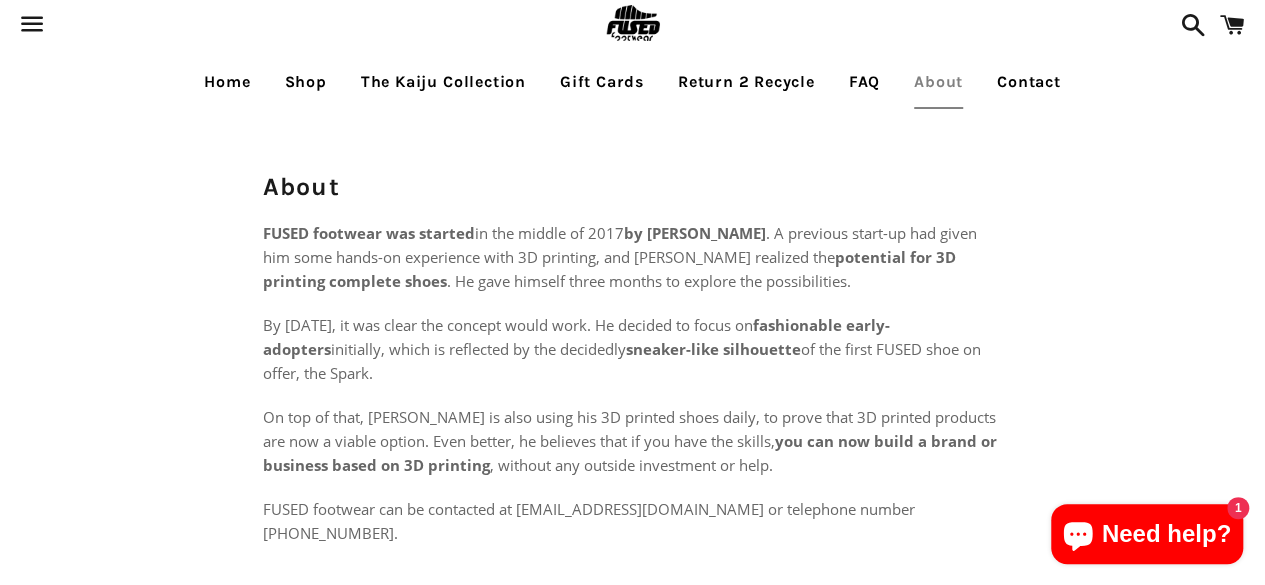 scroll, scrollTop: 0, scrollLeft: 0, axis: both 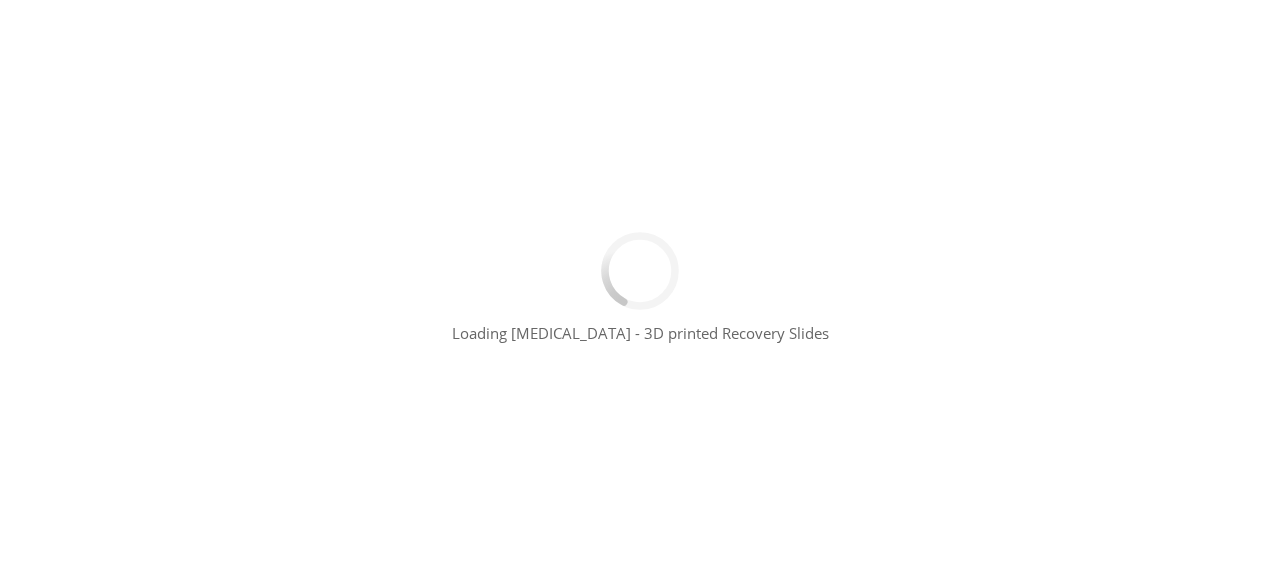 type 